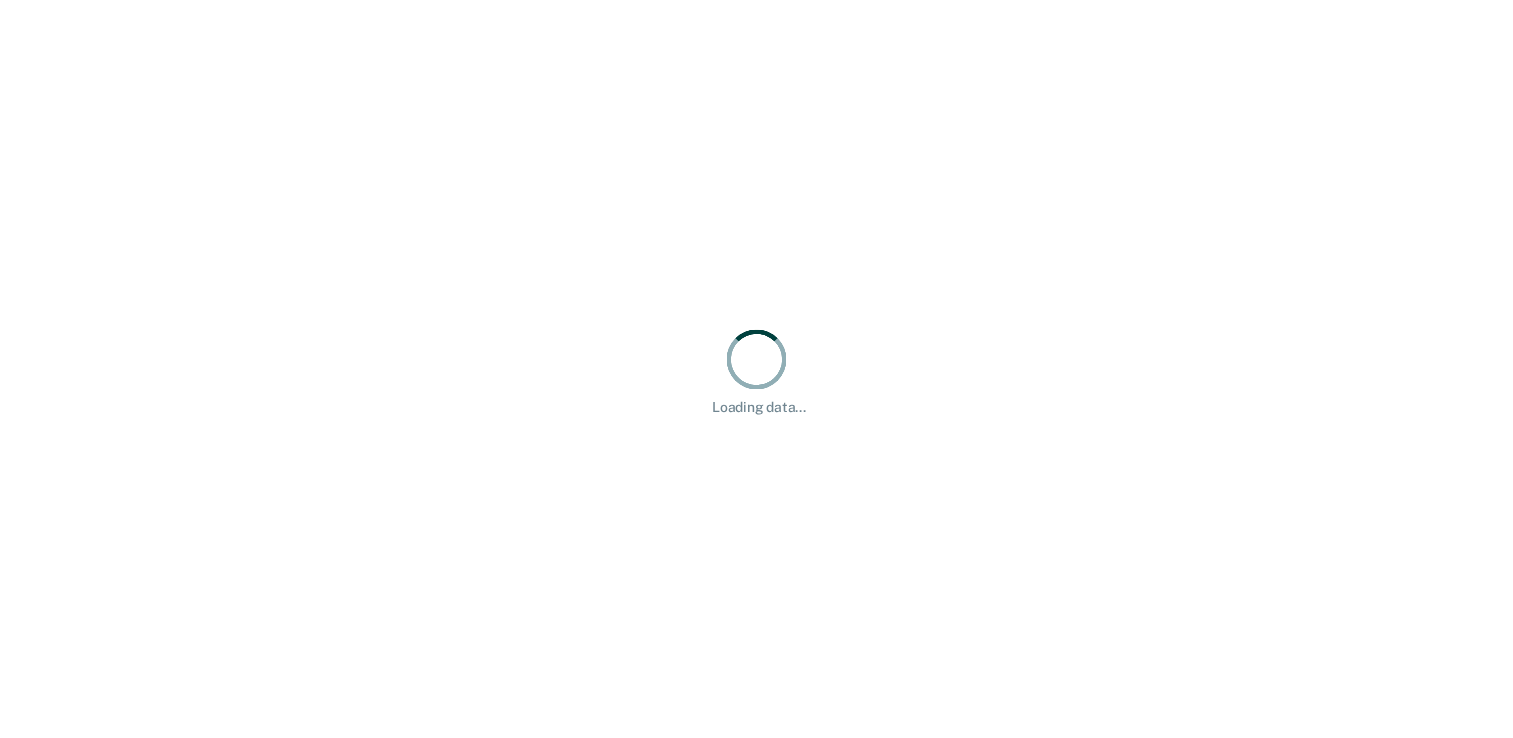 scroll, scrollTop: 0, scrollLeft: 0, axis: both 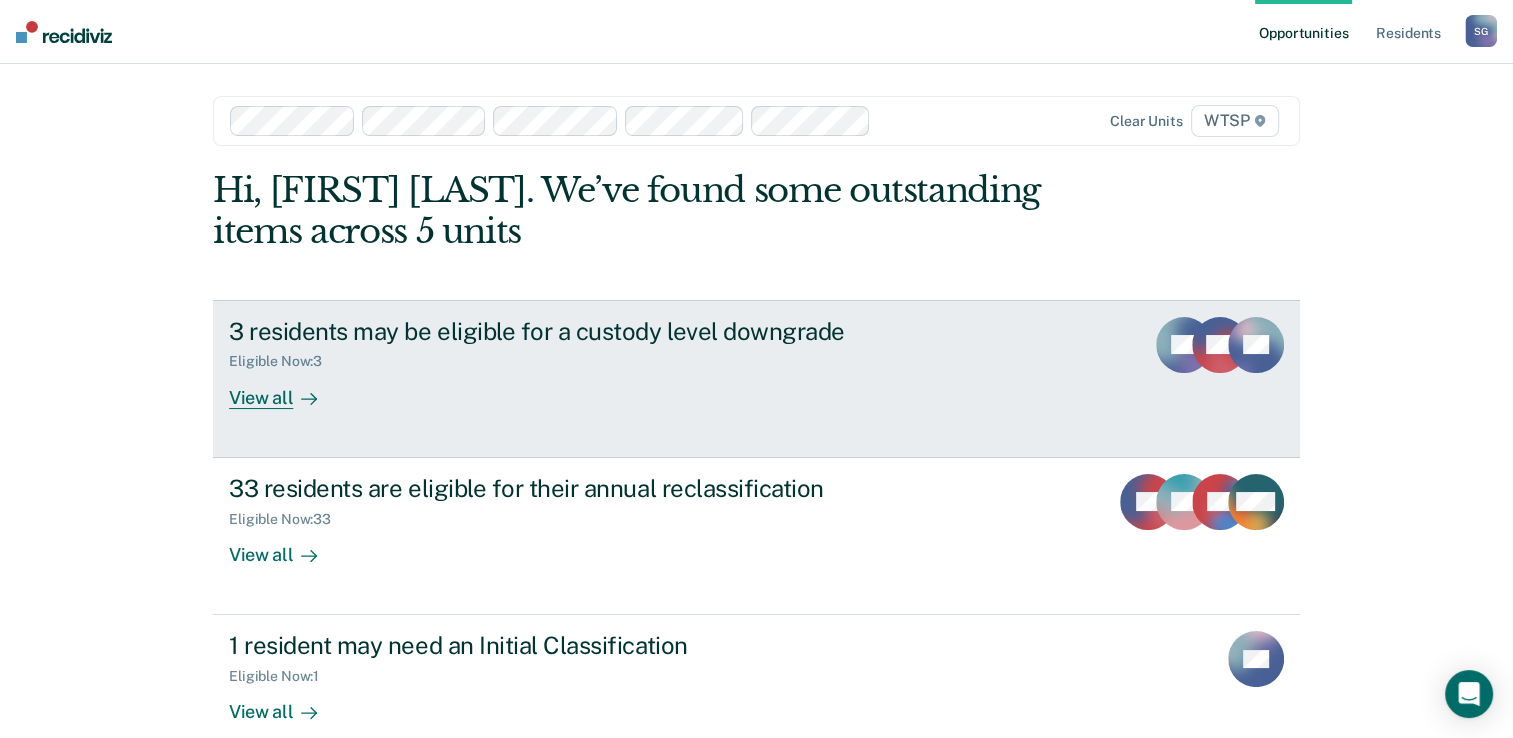 click on "View all" at bounding box center [285, 389] 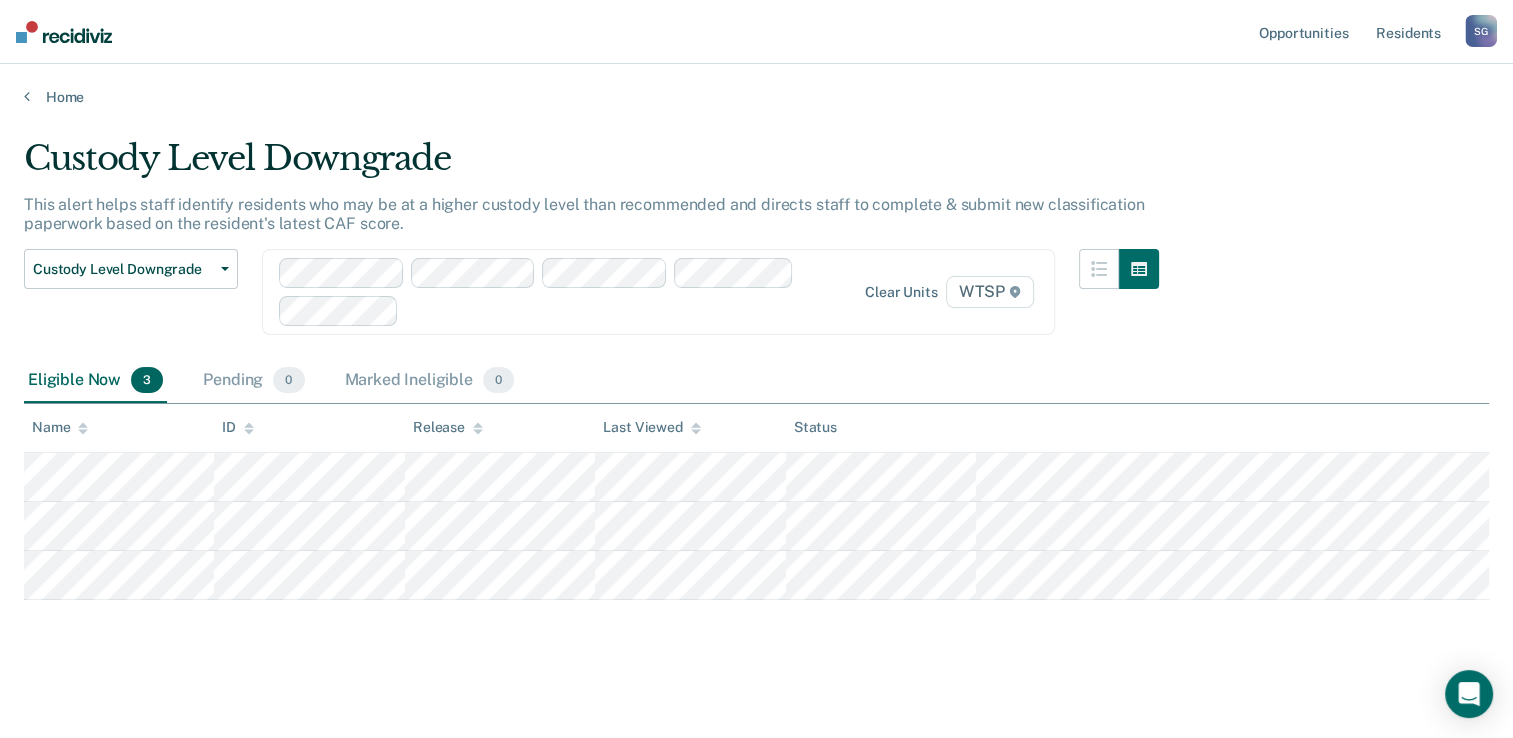 drag, startPoint x: 619, startPoint y: 149, endPoint x: 556, endPoint y: 120, distance: 69.354164 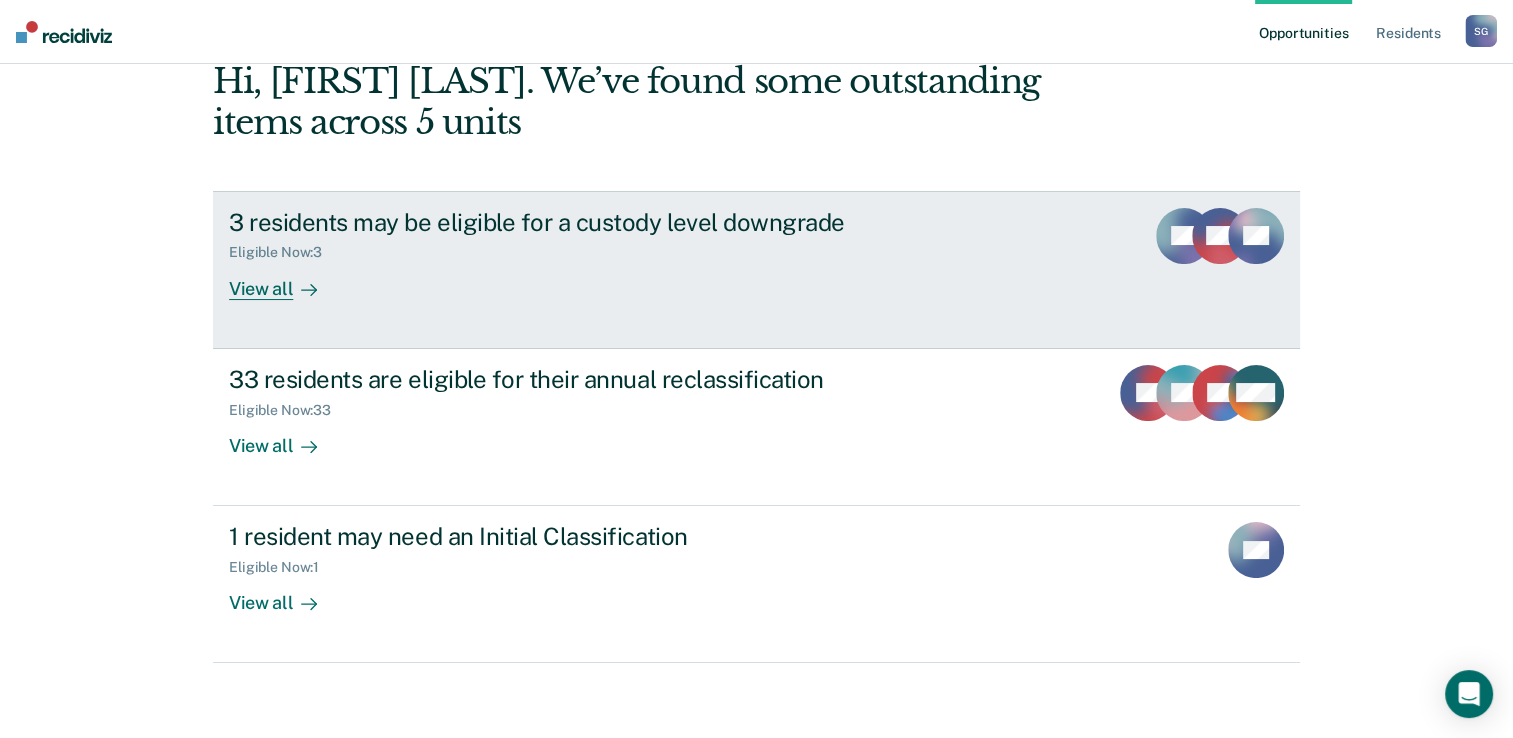 scroll, scrollTop: 112, scrollLeft: 0, axis: vertical 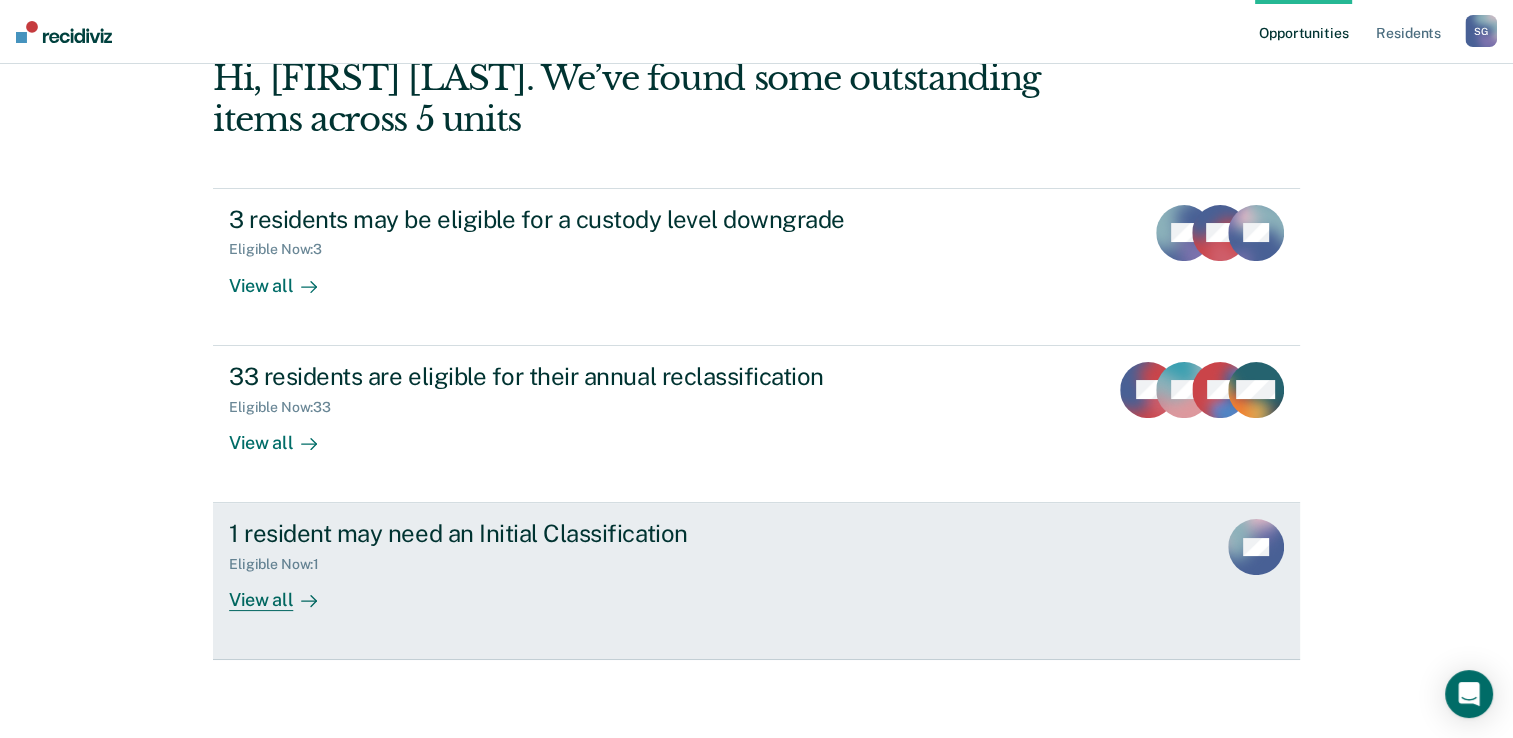 click on "View all" at bounding box center [285, 592] 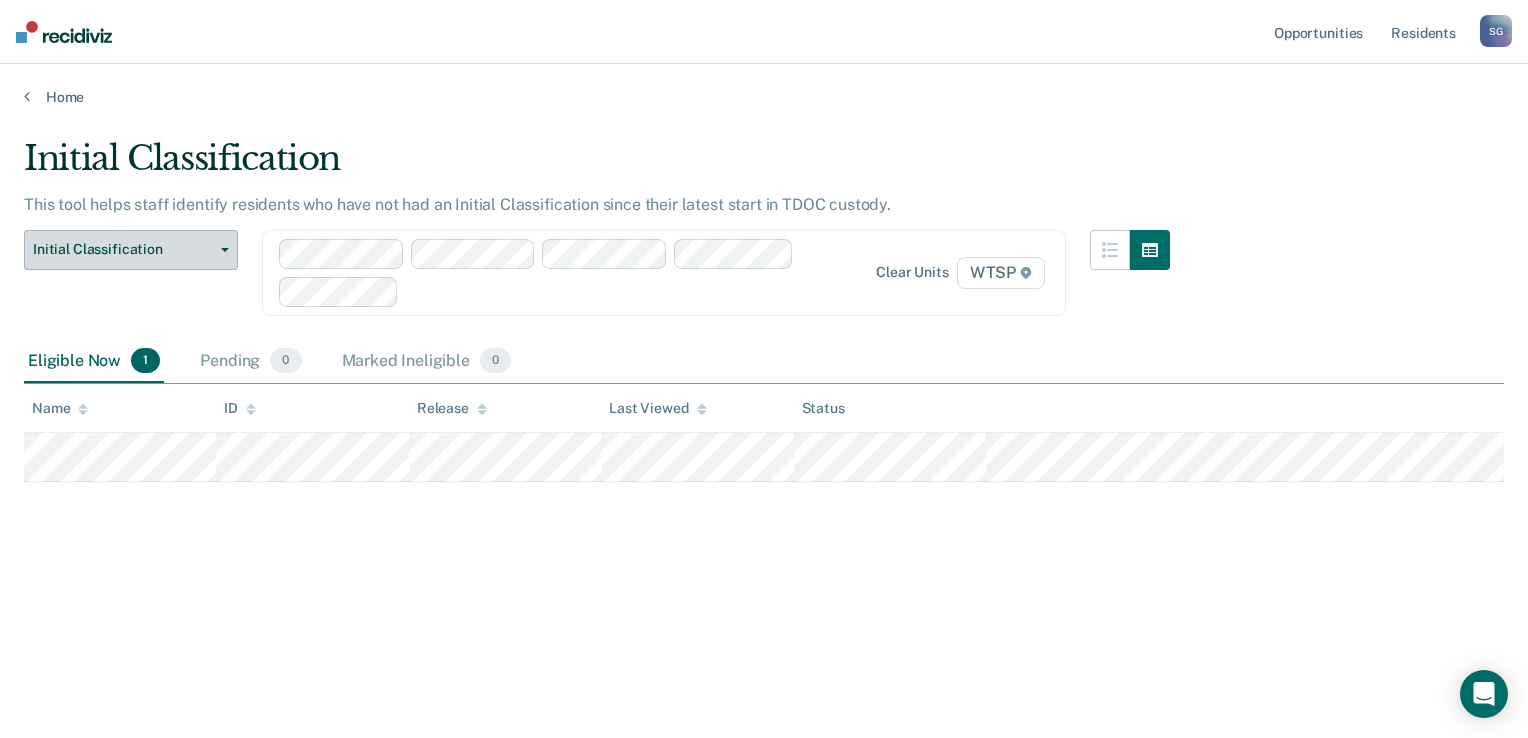 click on "Initial Classification" at bounding box center (131, 250) 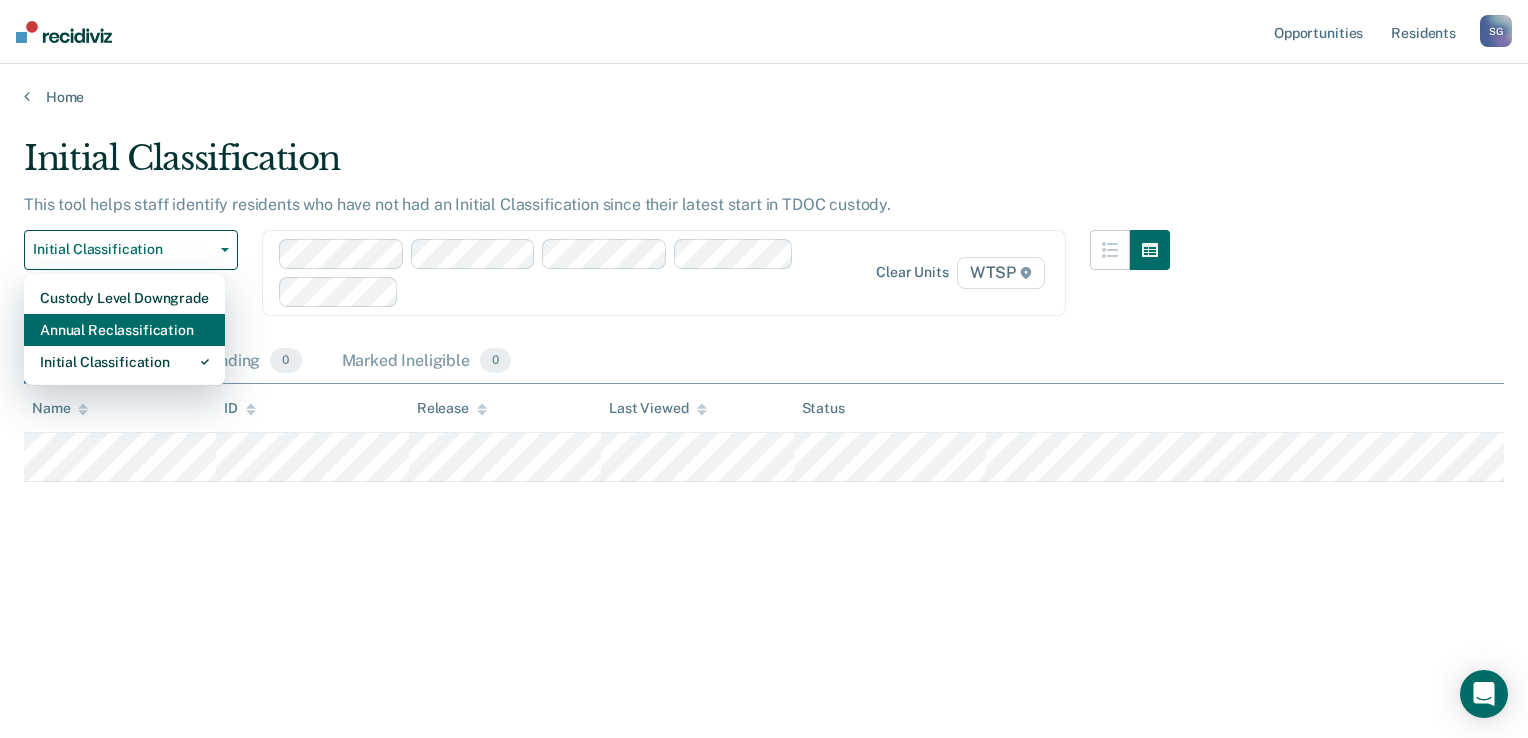 click on "Annual Reclassification" at bounding box center (124, 298) 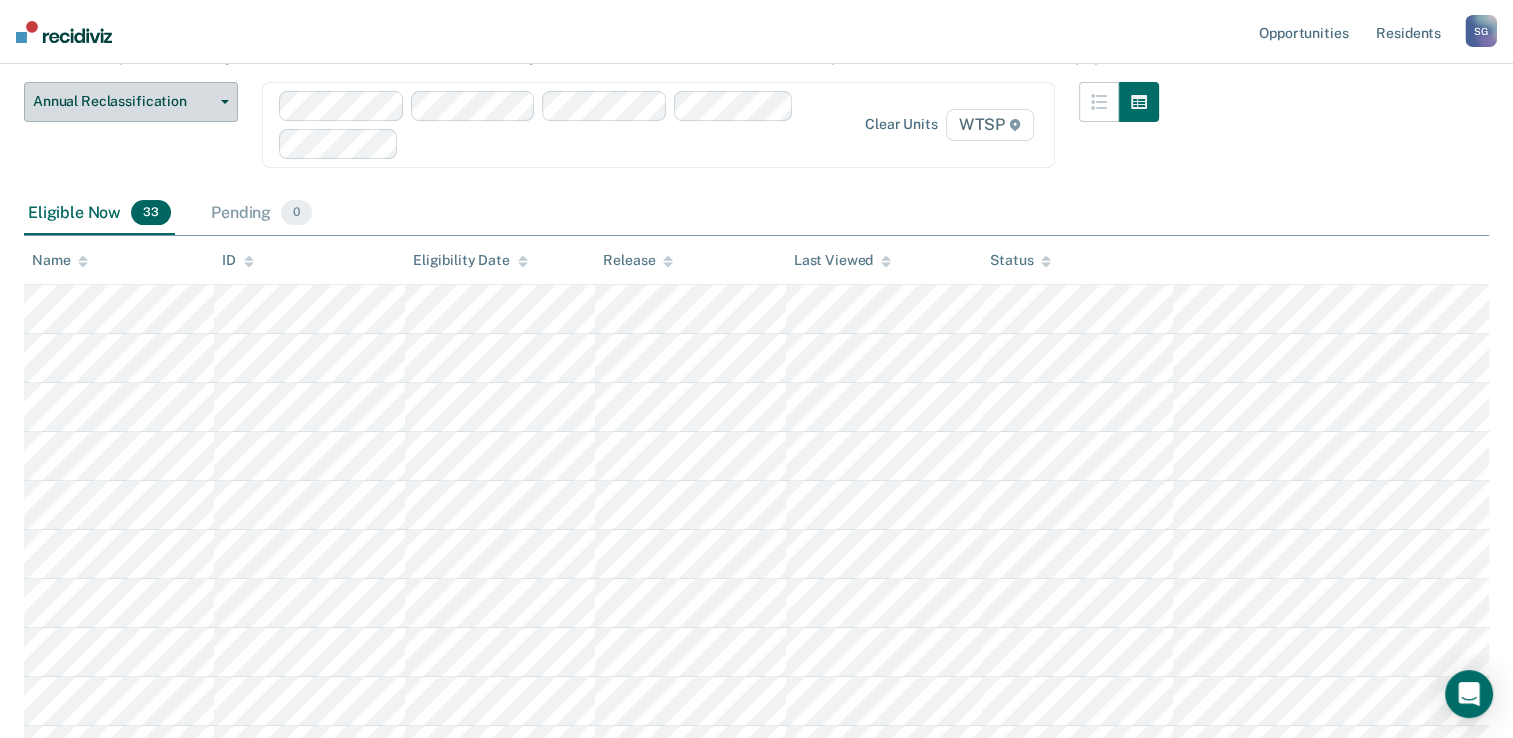 scroll, scrollTop: 0, scrollLeft: 0, axis: both 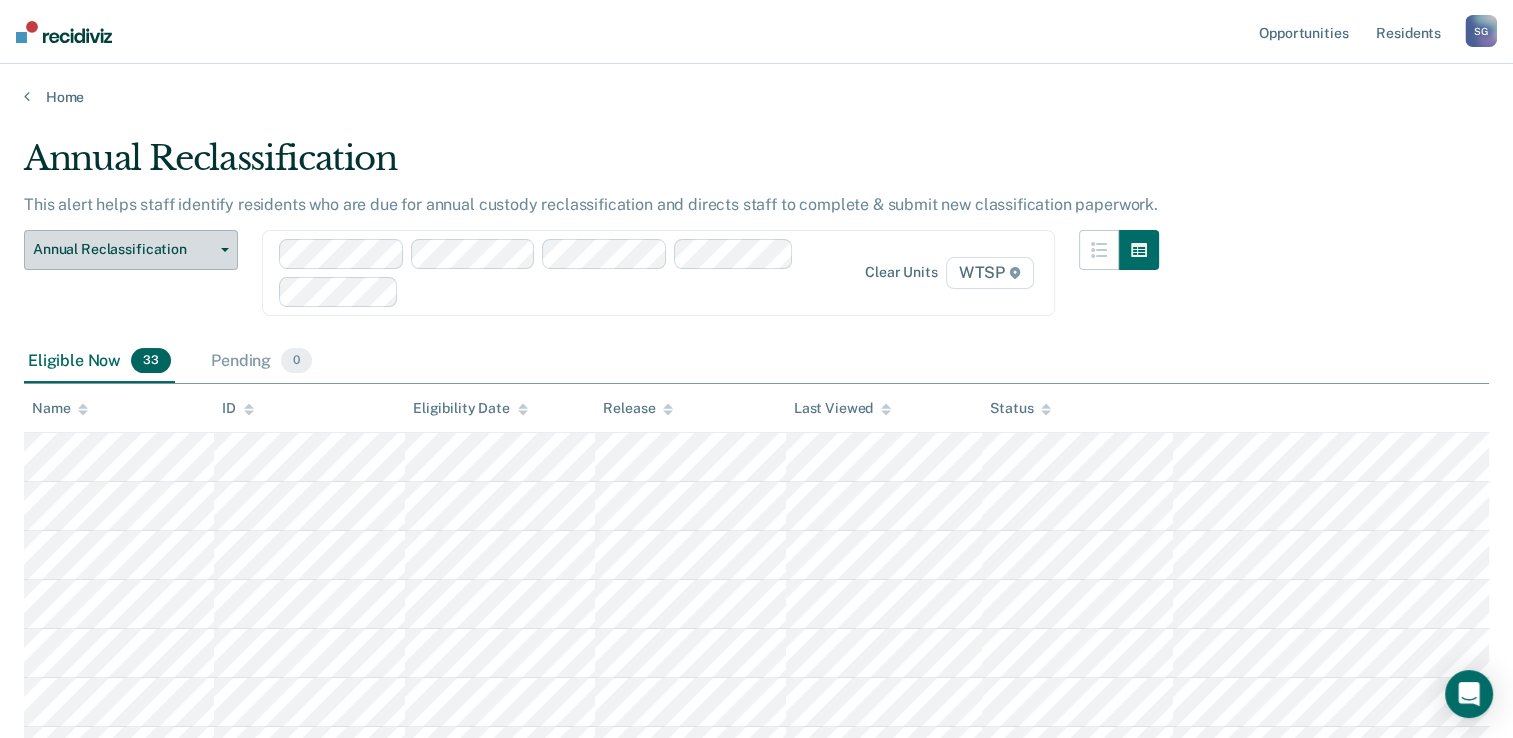 click on "Annual Reclassification" at bounding box center (131, 250) 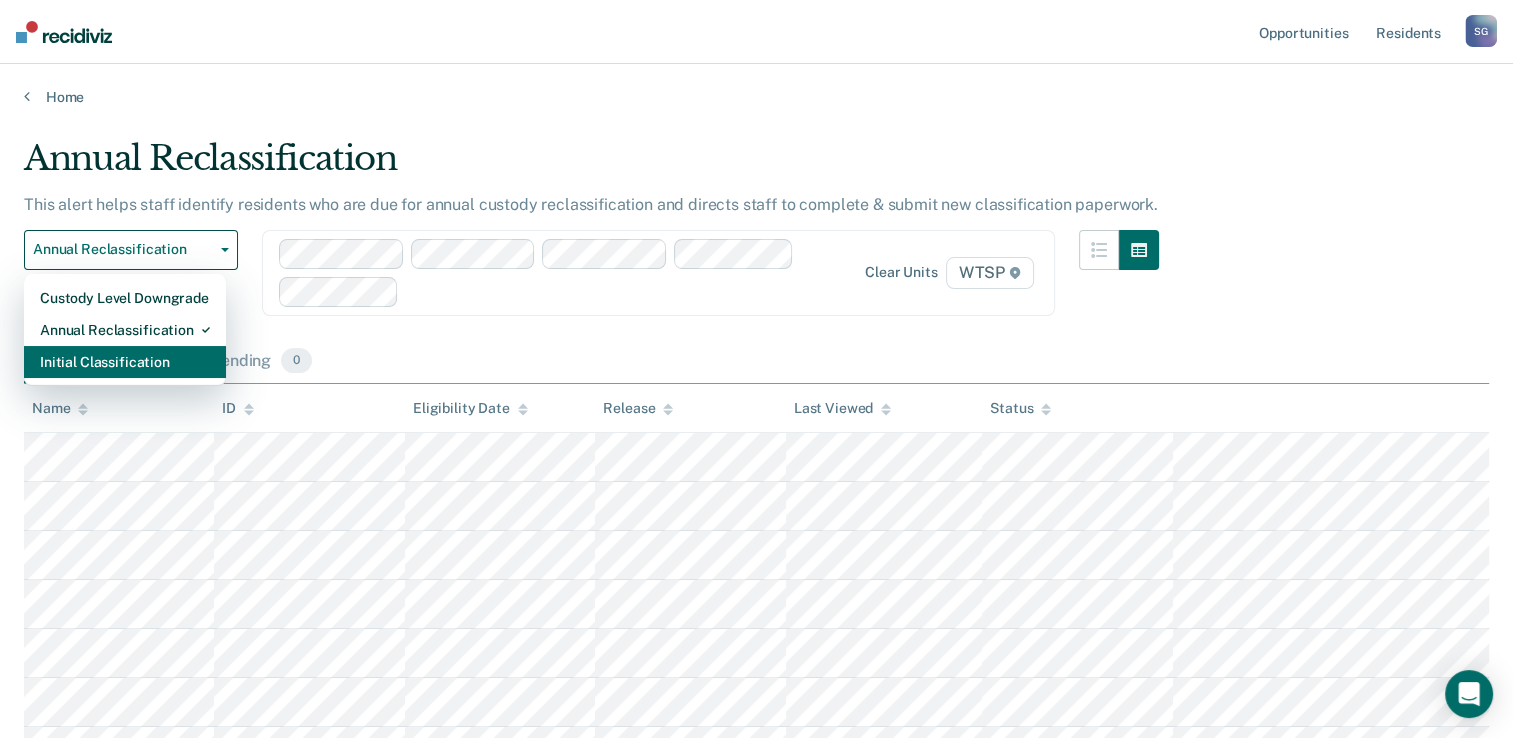 click on "Initial Classification" at bounding box center (125, 298) 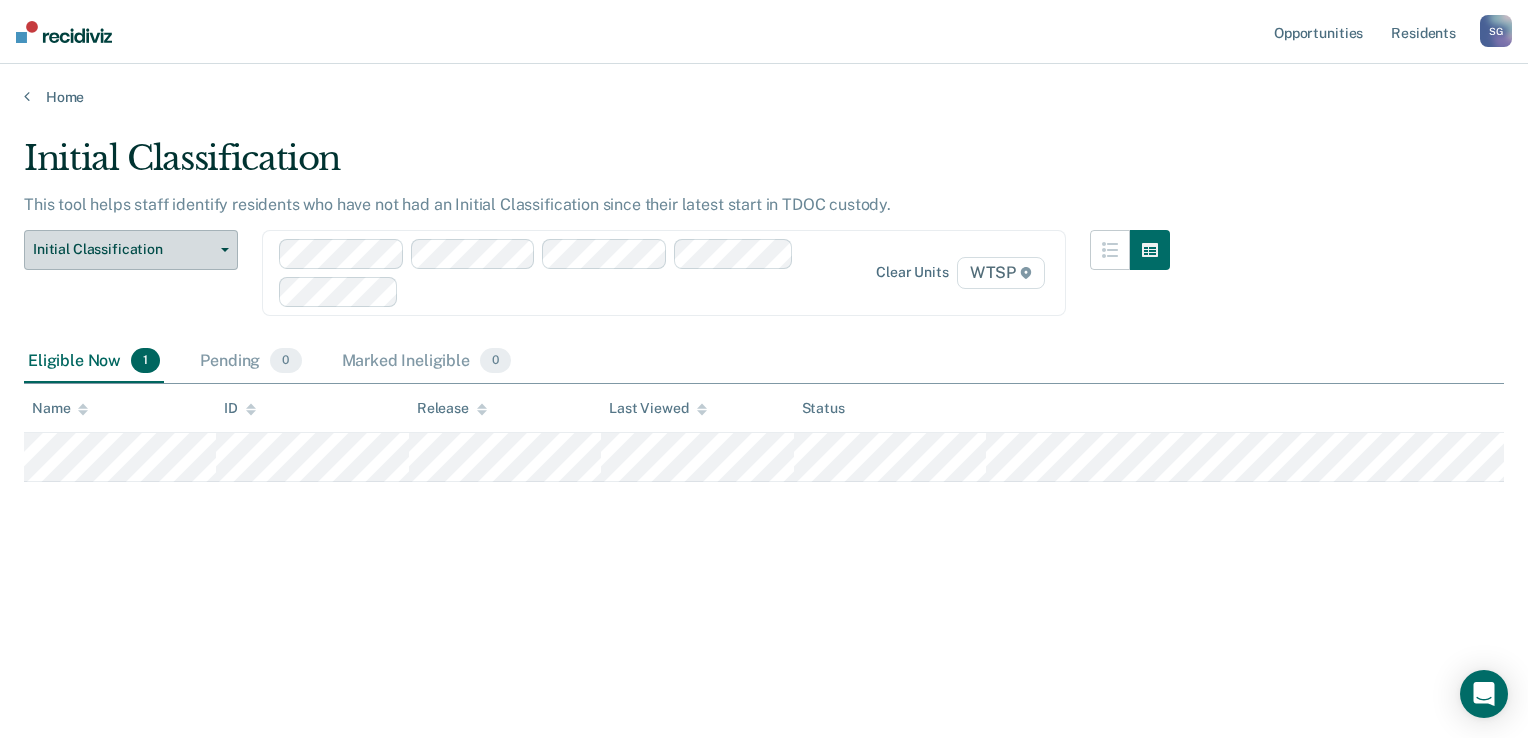 click on "Initial Classification" at bounding box center (123, 249) 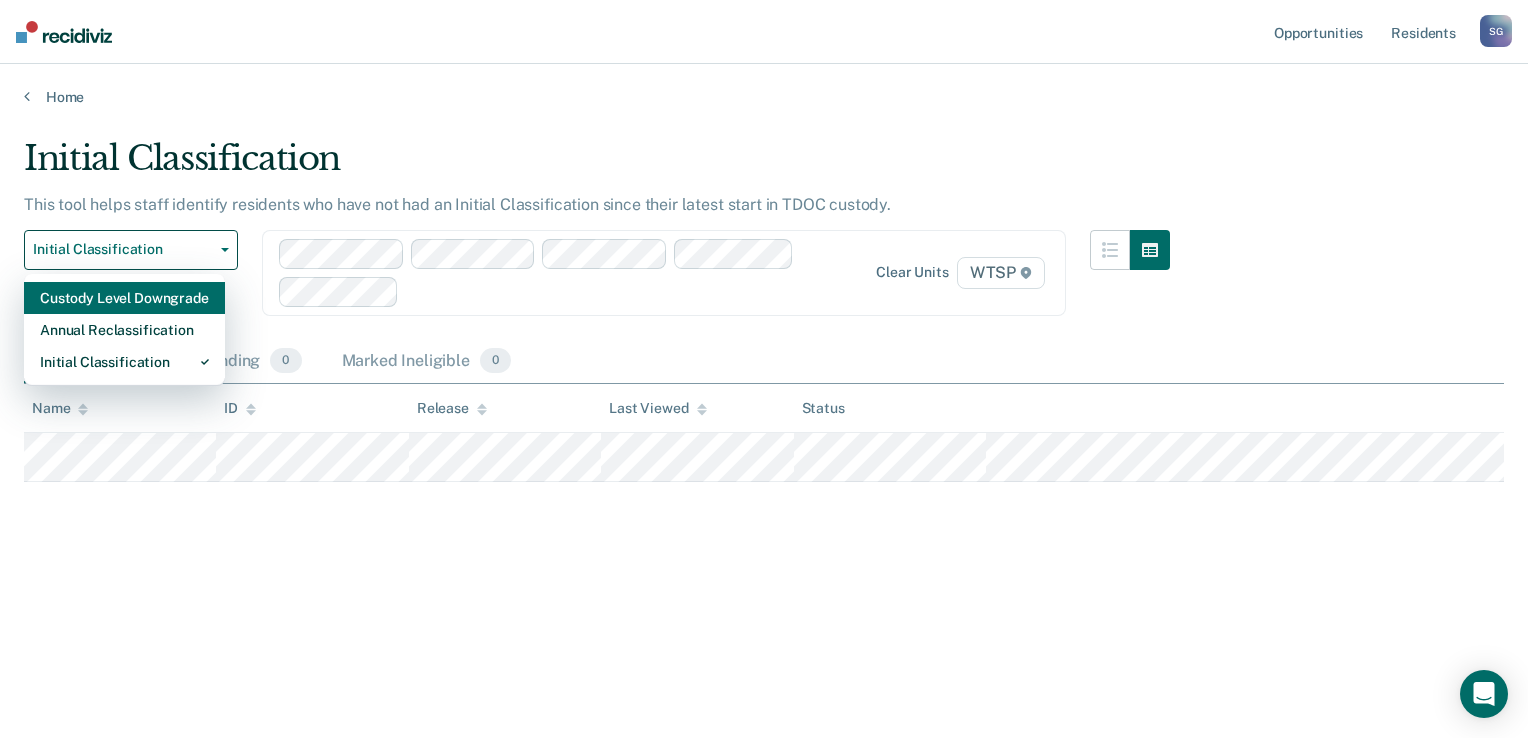 click on "Custody Level Downgrade" at bounding box center (124, 298) 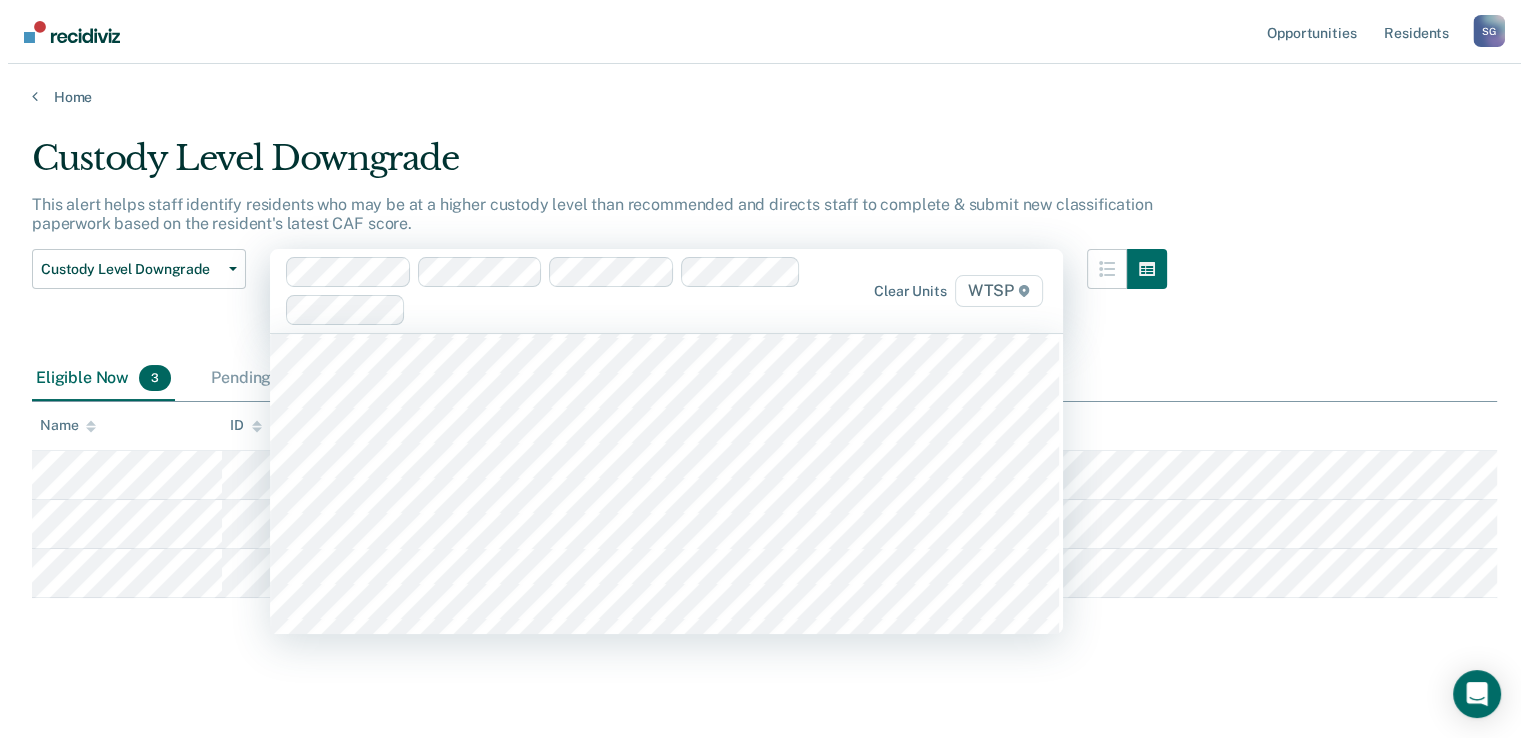 scroll, scrollTop: 17562, scrollLeft: 0, axis: vertical 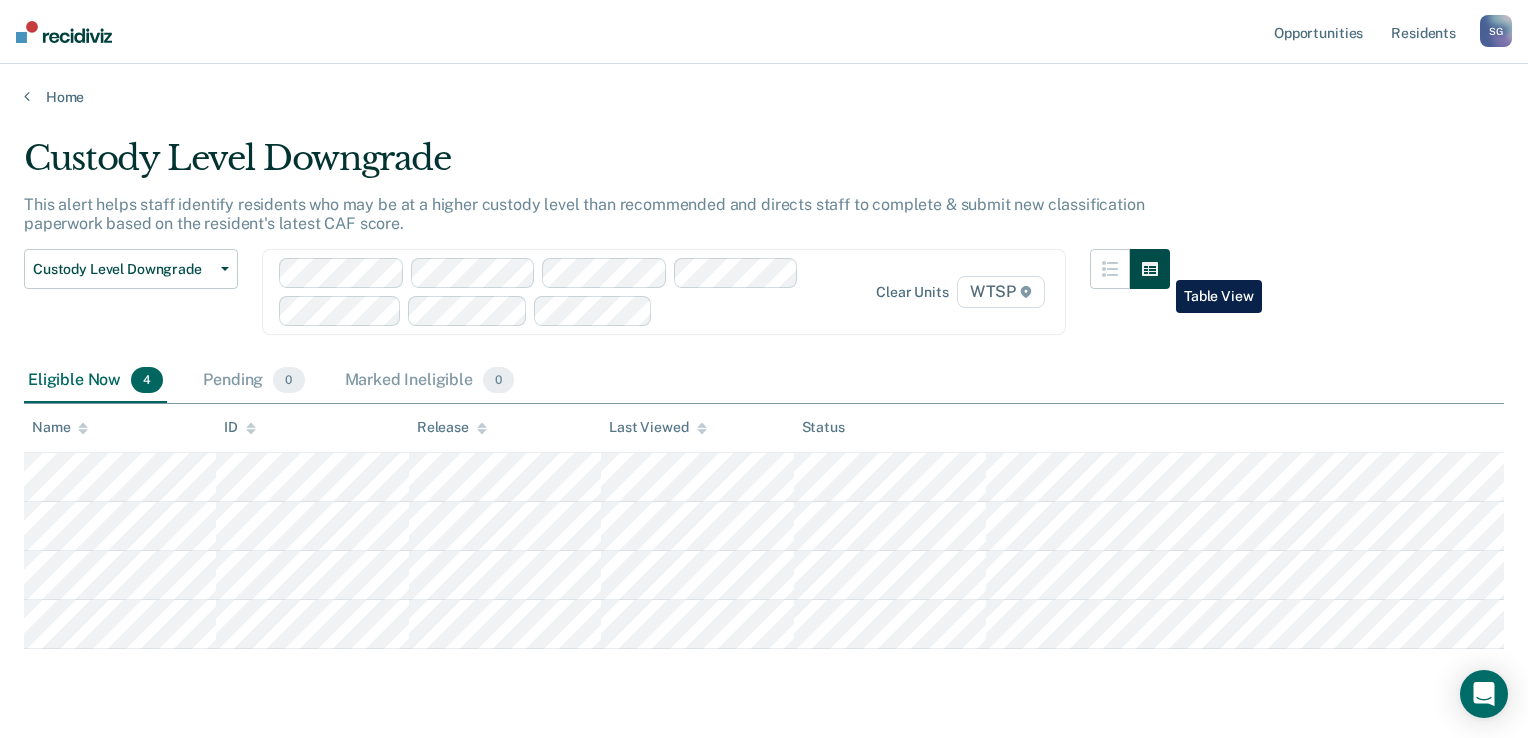 click at bounding box center (1150, 269) 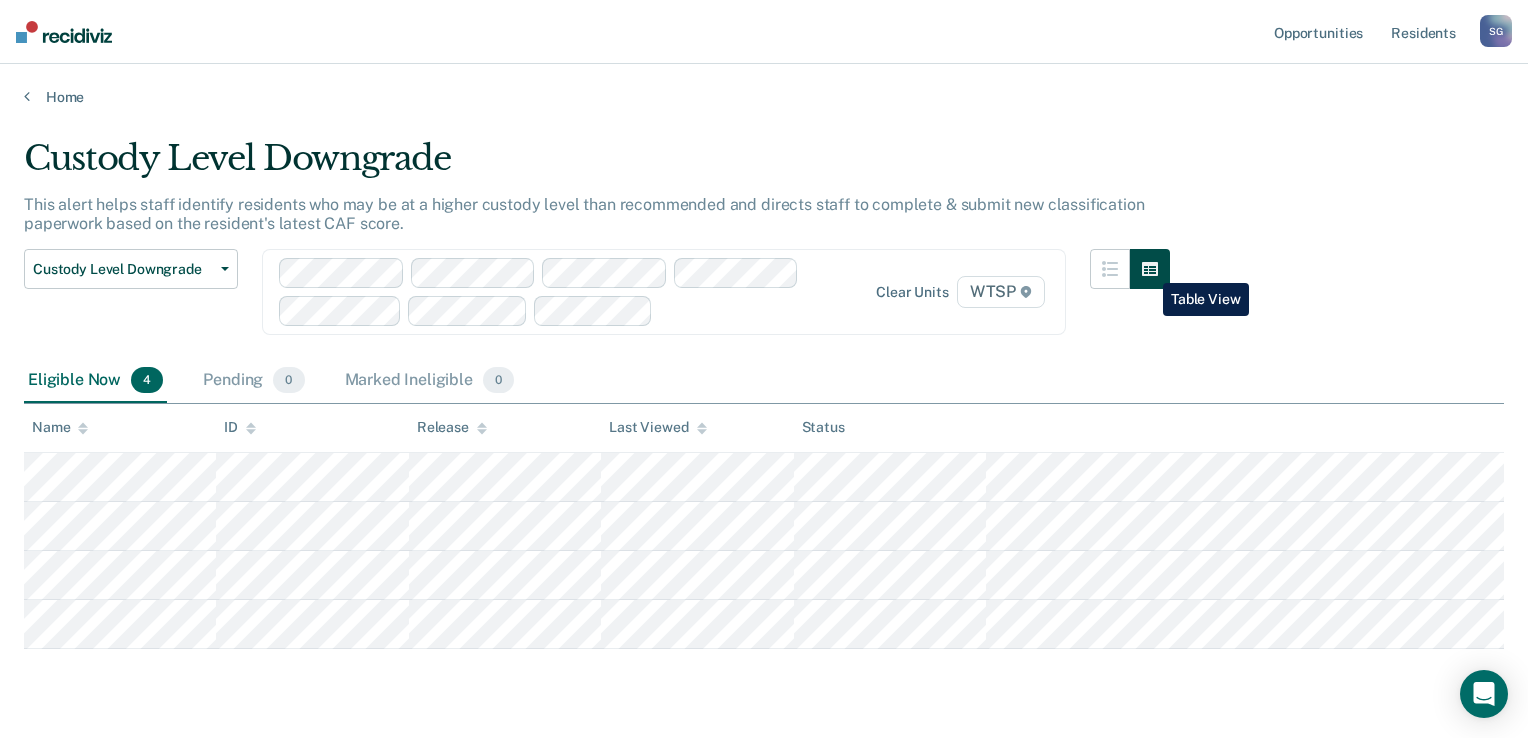 click at bounding box center (1150, 269) 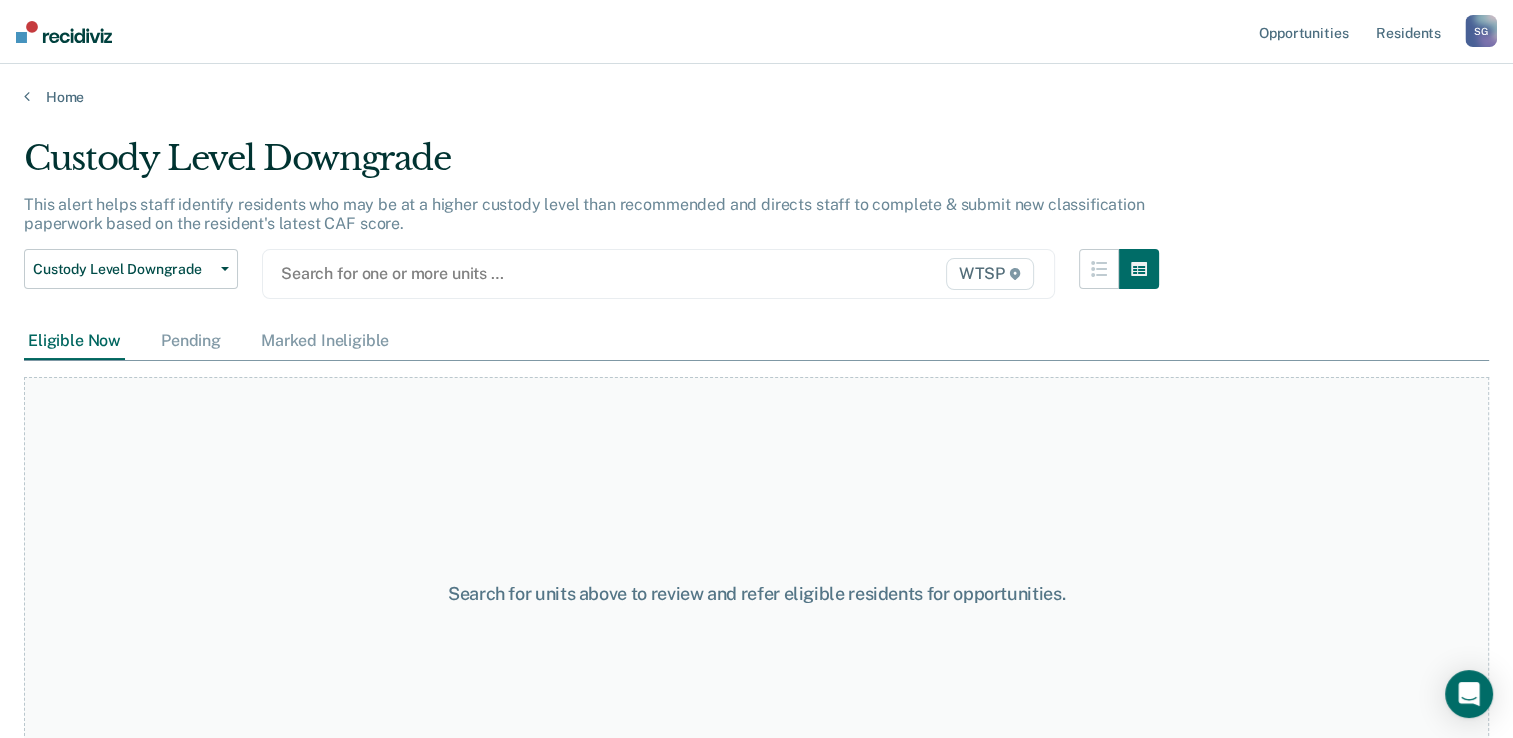 click at bounding box center [544, 273] 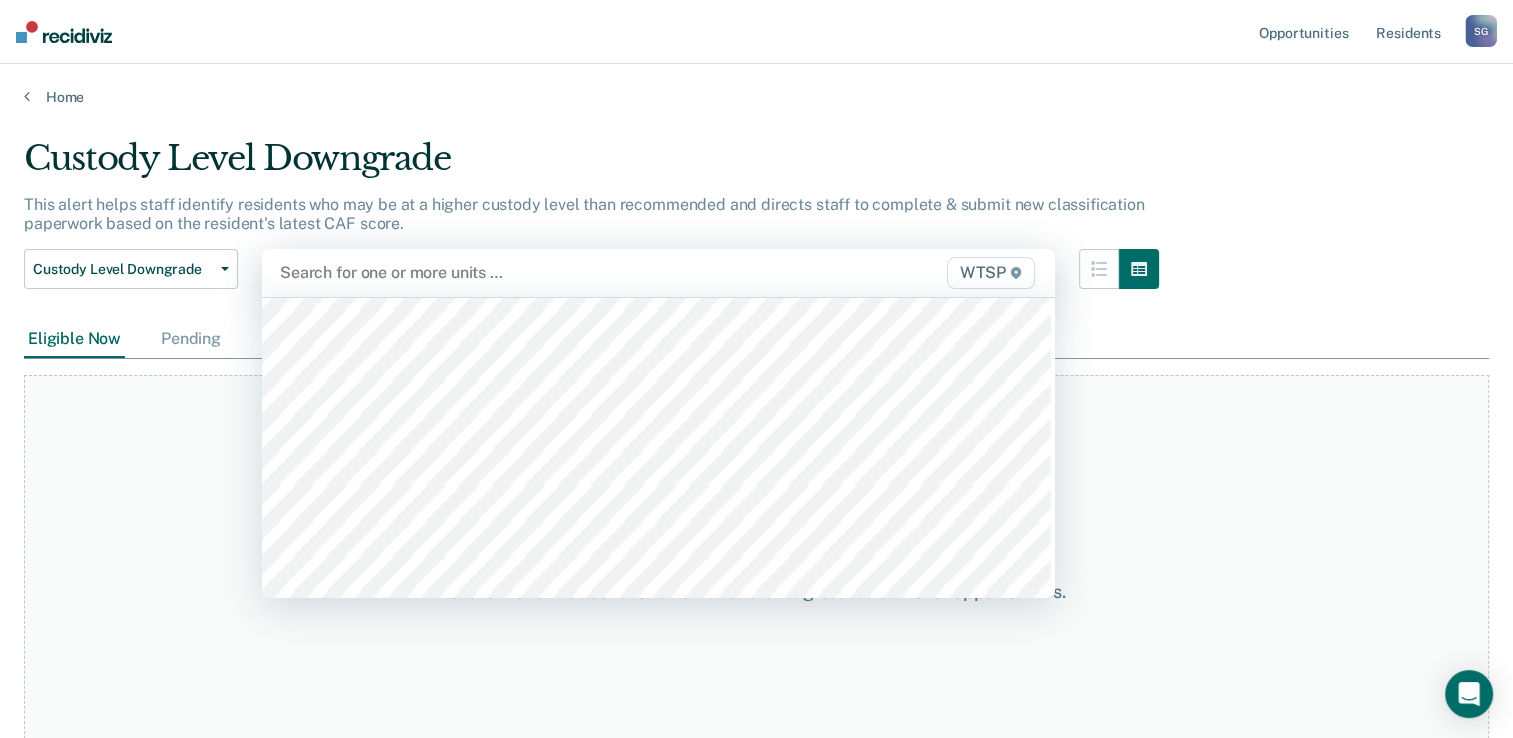 scroll, scrollTop: 17538, scrollLeft: 0, axis: vertical 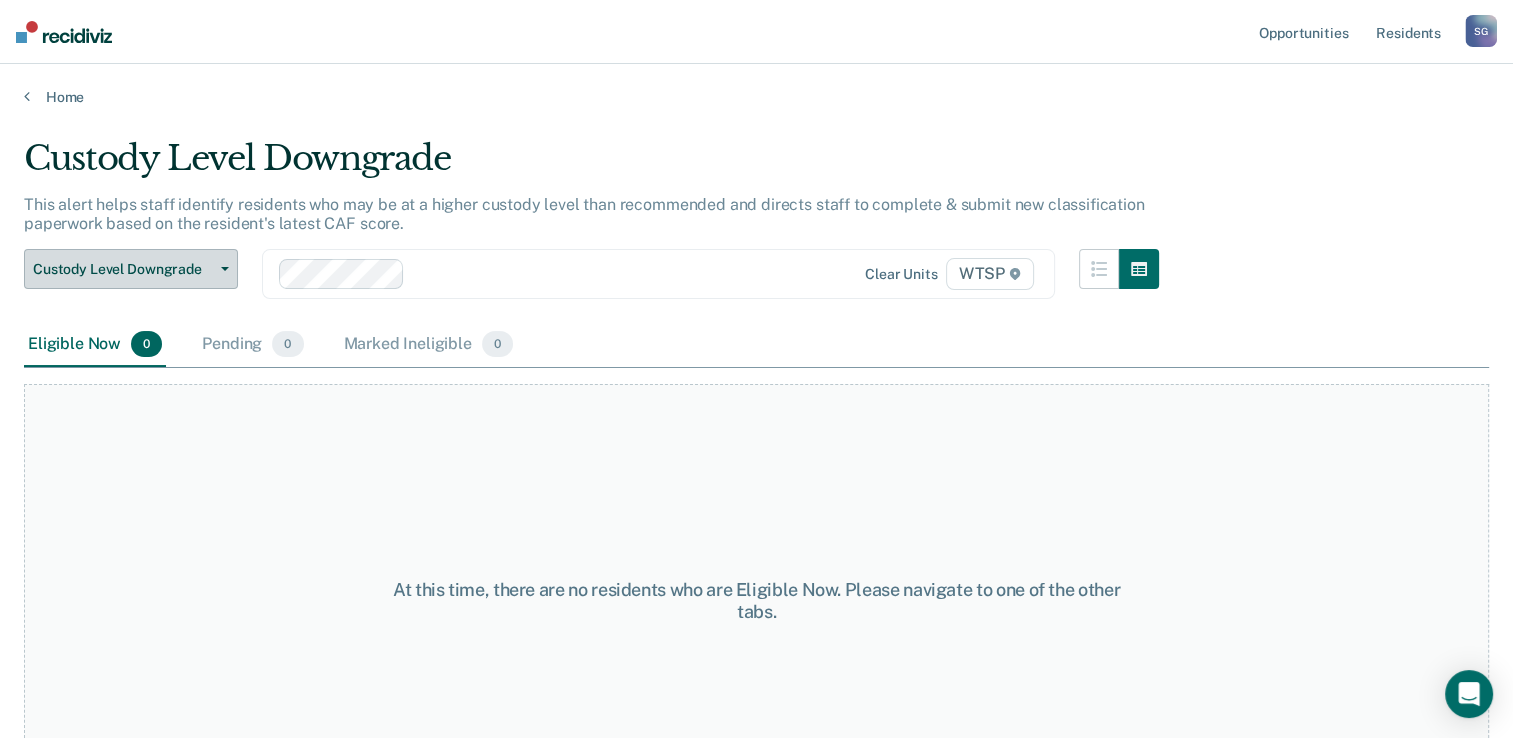 click on "Custody Level Downgrade" at bounding box center (131, 269) 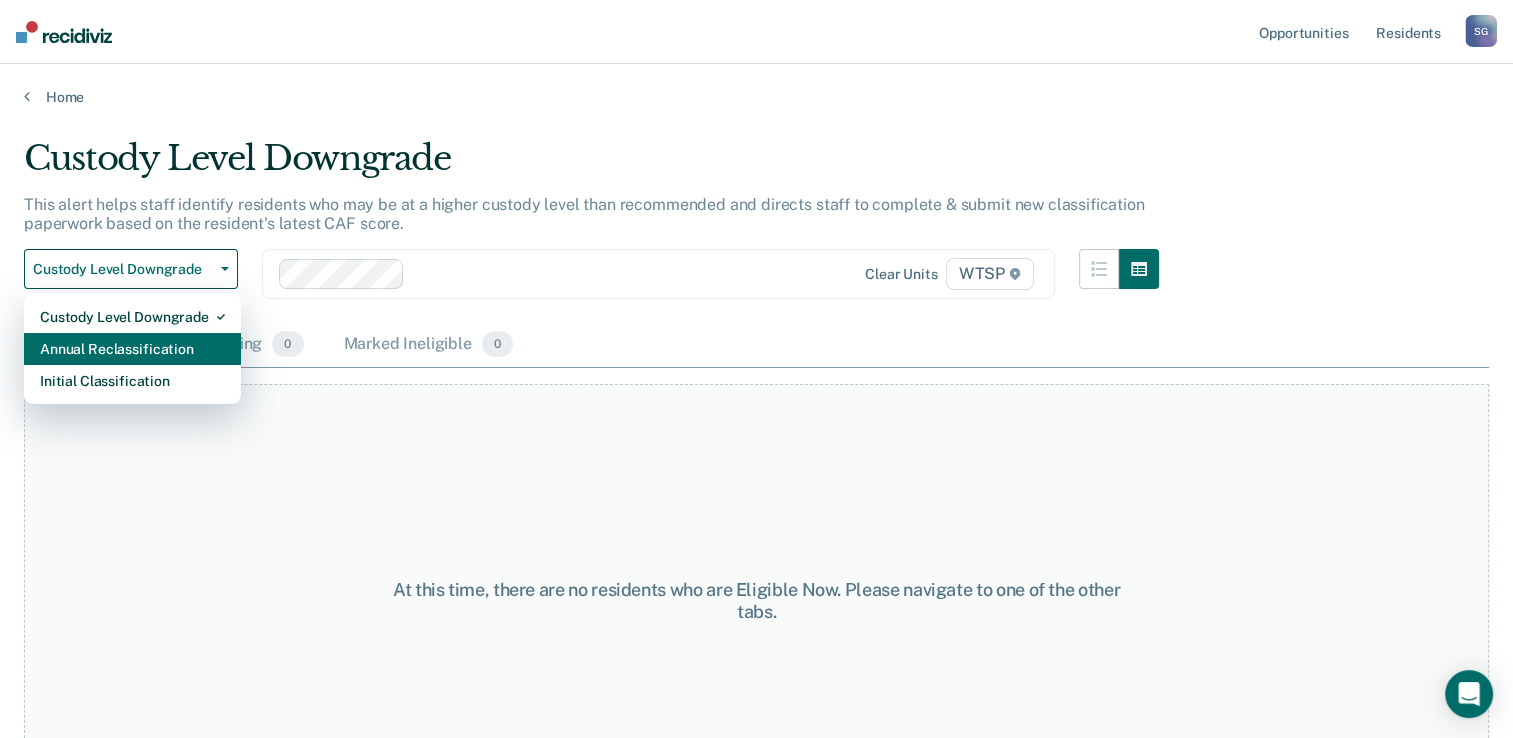 click on "Annual Reclassification" at bounding box center (132, 317) 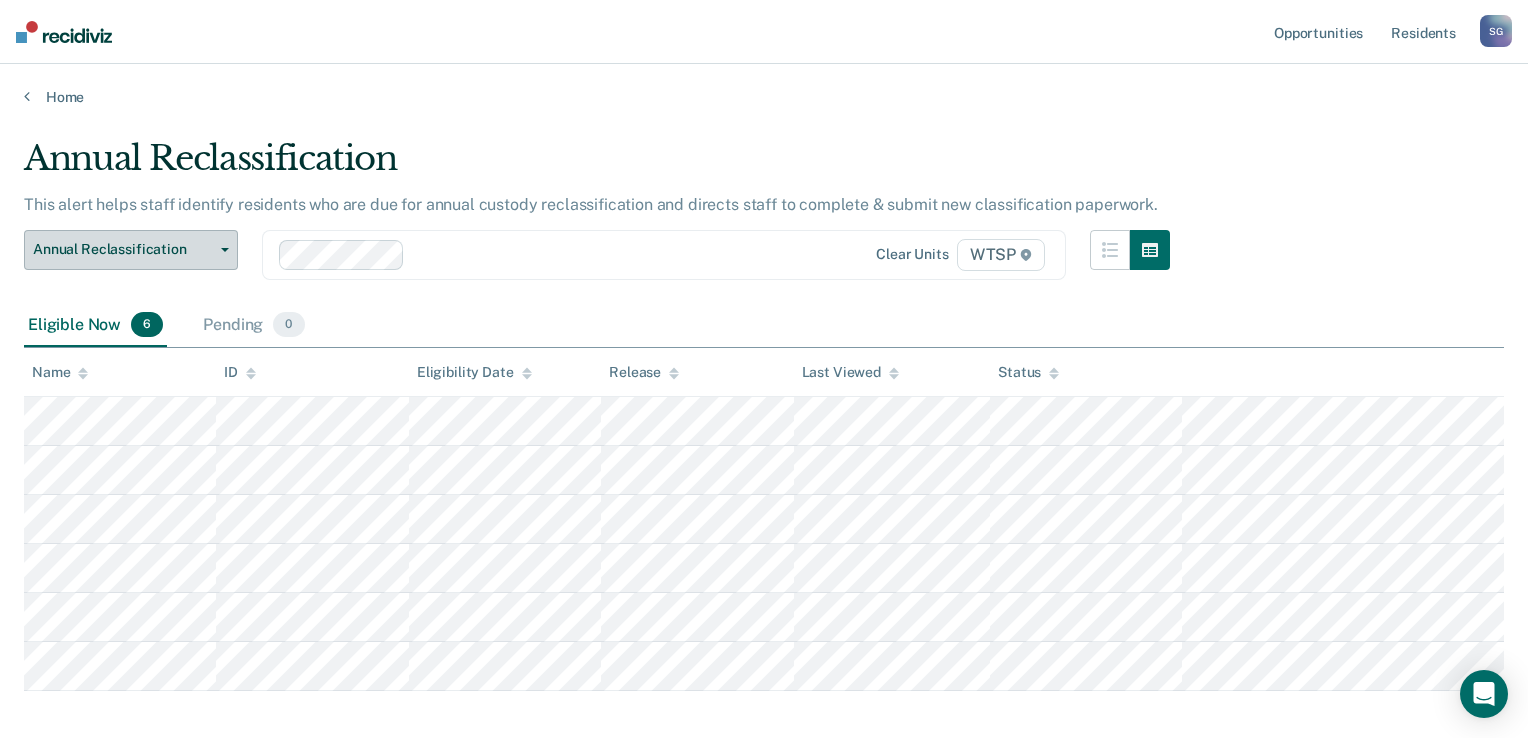 click on "Annual Reclassification" at bounding box center [131, 250] 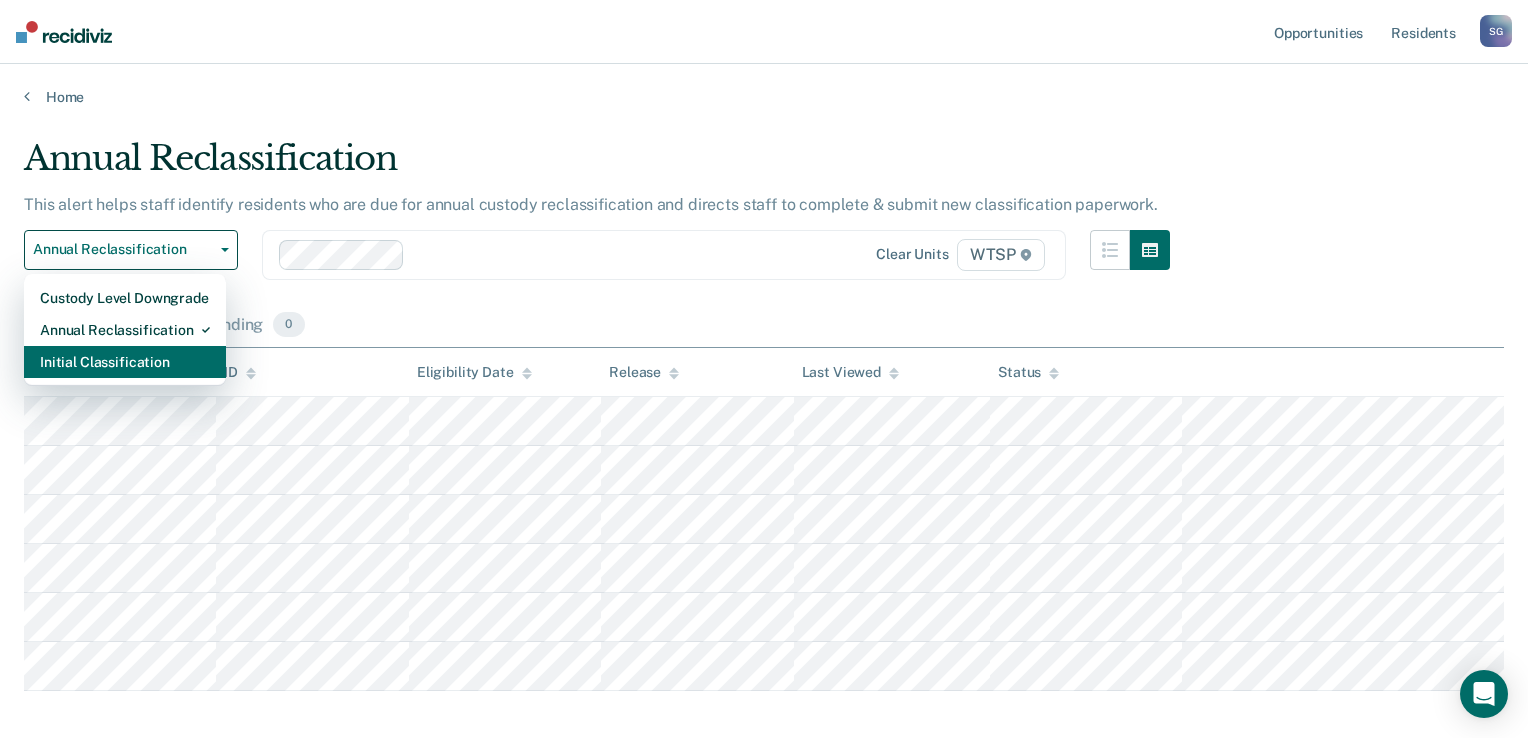 click on "Initial Classification" at bounding box center (125, 298) 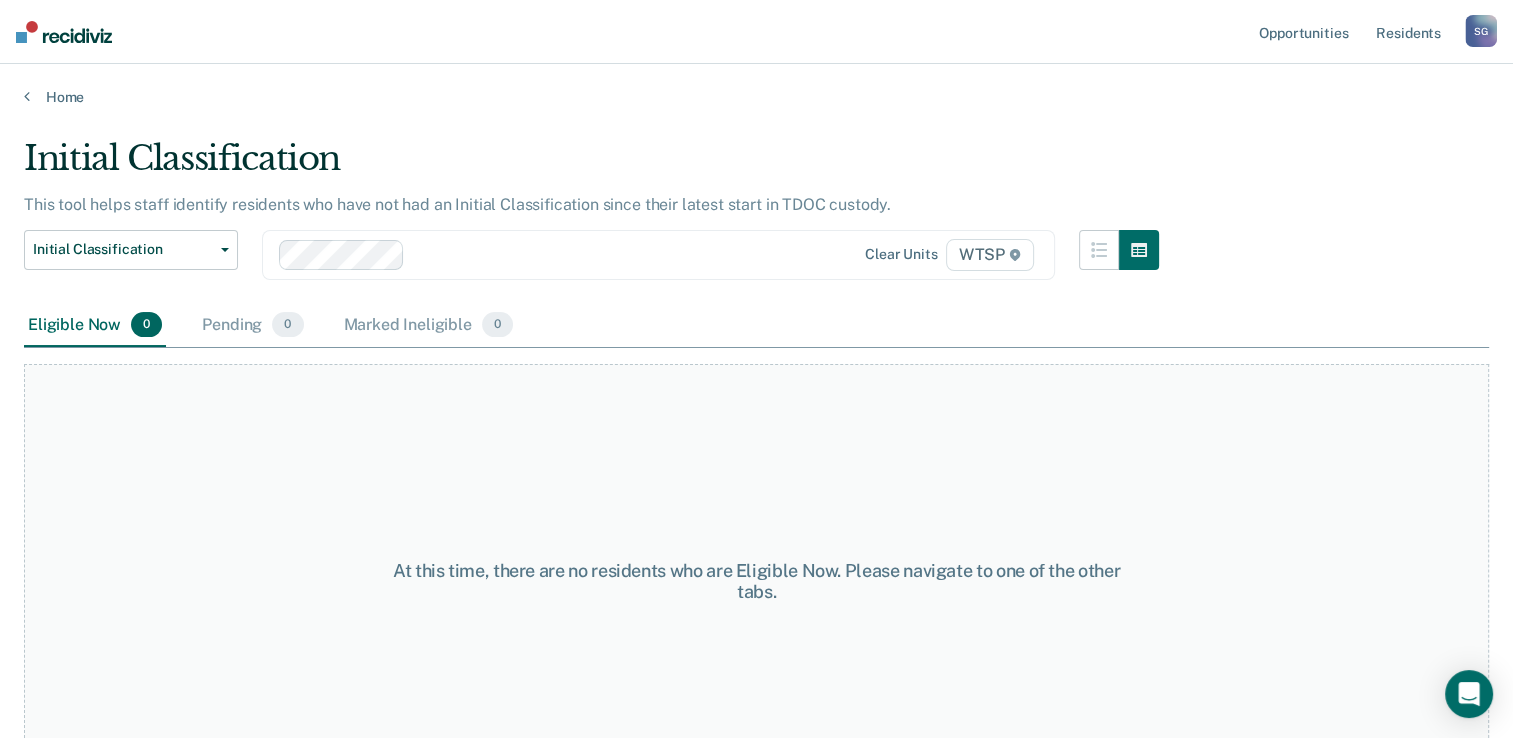 click at bounding box center [544, 255] 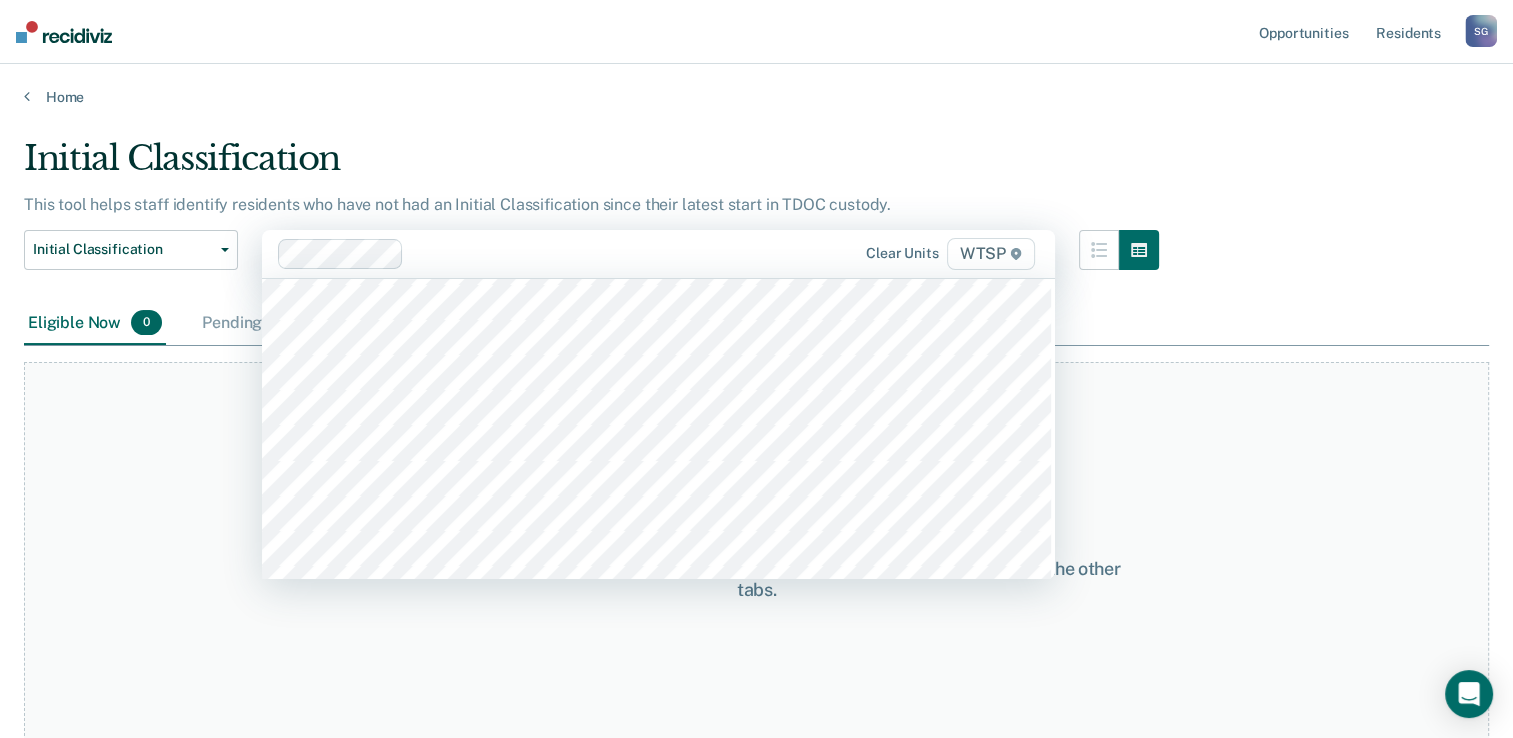scroll, scrollTop: 10400, scrollLeft: 0, axis: vertical 